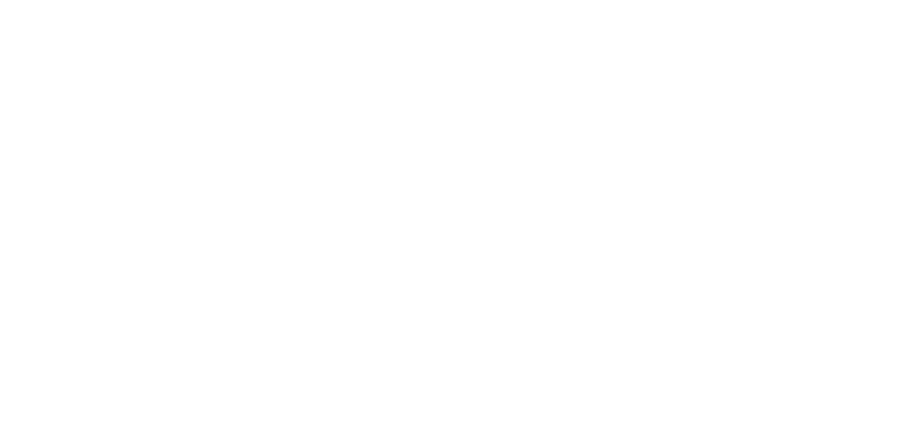 scroll, scrollTop: 0, scrollLeft: 0, axis: both 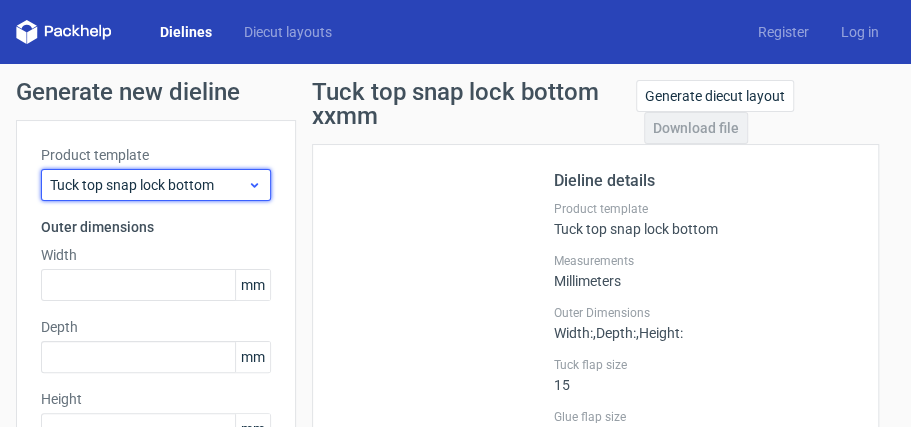 click 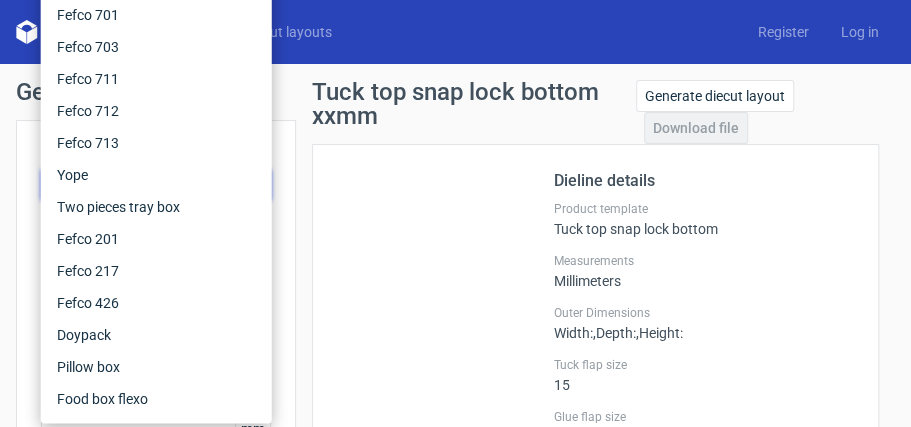 click on "Dieline details Product template Tuck top snap lock bottom Measurements Millimeters Outer Dimensions Width :  ,  Depth :  ,  Height :  Tuck flap size 15 Glue flap size 10 Paper thickness 0.5" at bounding box center (595, 341) 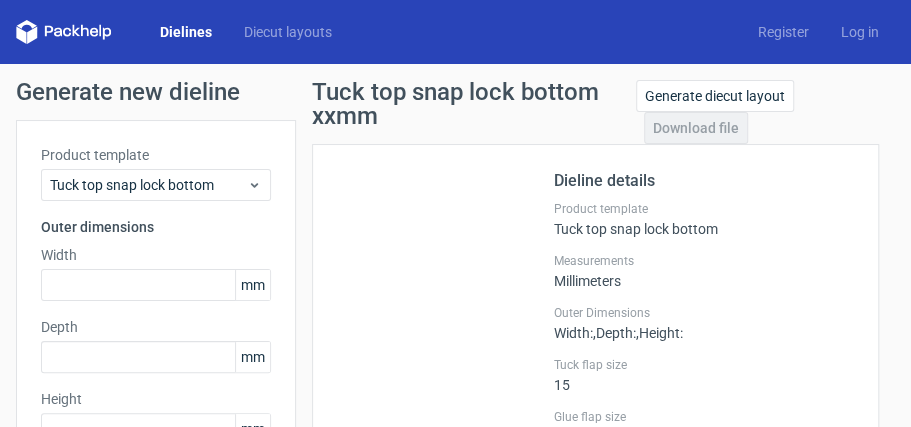 click on "Dielines" at bounding box center (186, 32) 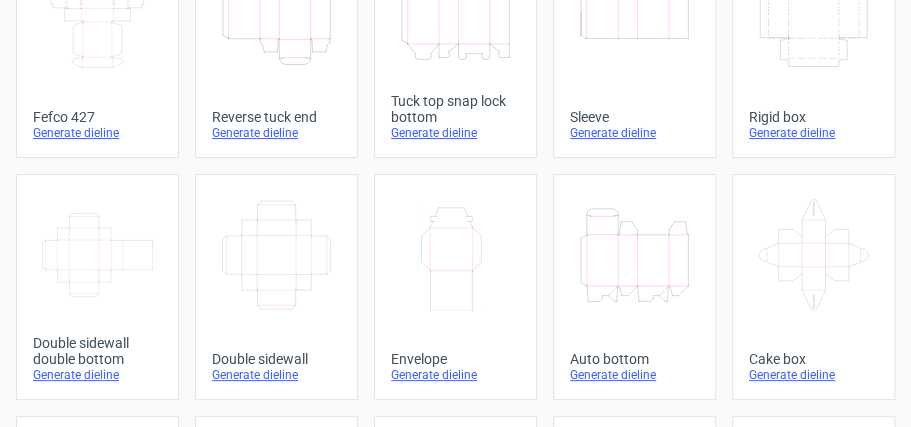 scroll, scrollTop: 278, scrollLeft: 0, axis: vertical 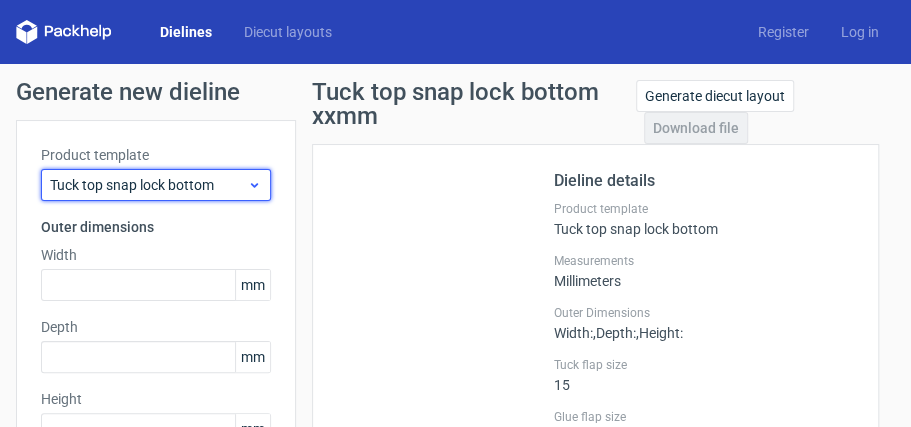click on "Tuck top snap lock bottom" at bounding box center [156, 185] 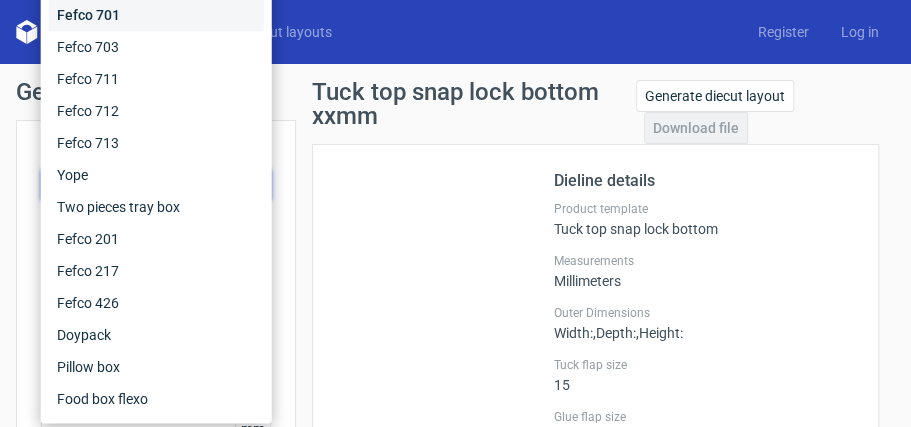 click on "Fefco 701" at bounding box center (156, 15) 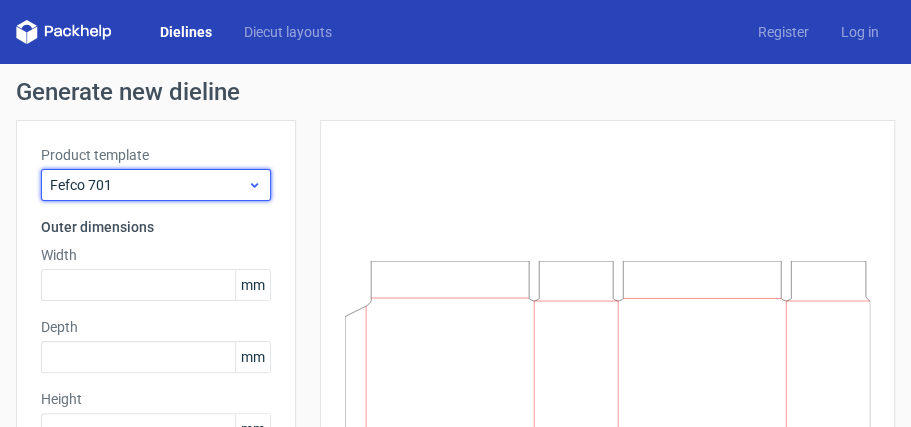 click on "Fefco 701" at bounding box center [156, 185] 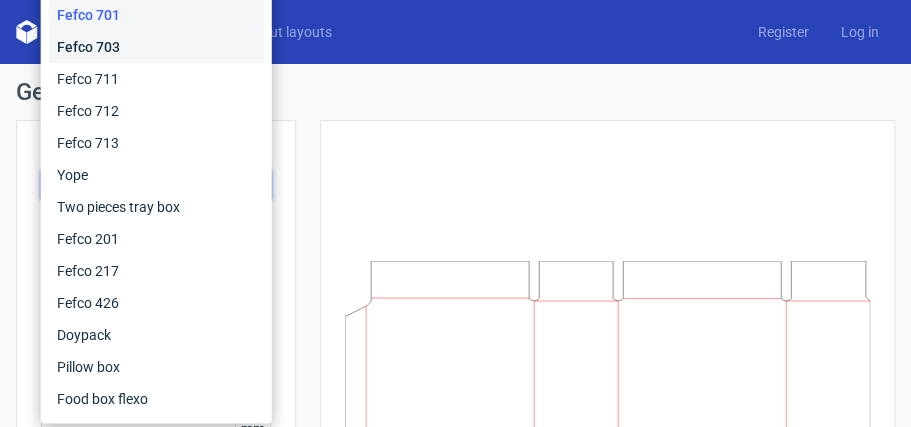 click on "Fefco 703" at bounding box center [156, 47] 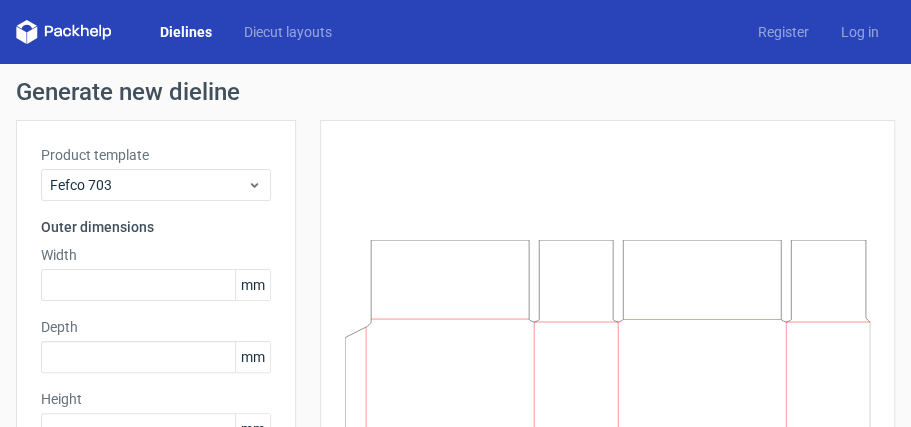 type on "25" 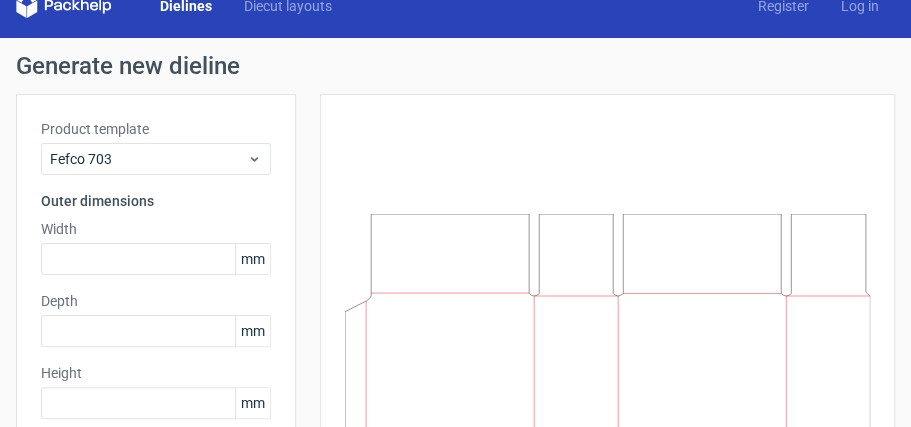 scroll, scrollTop: 53, scrollLeft: 0, axis: vertical 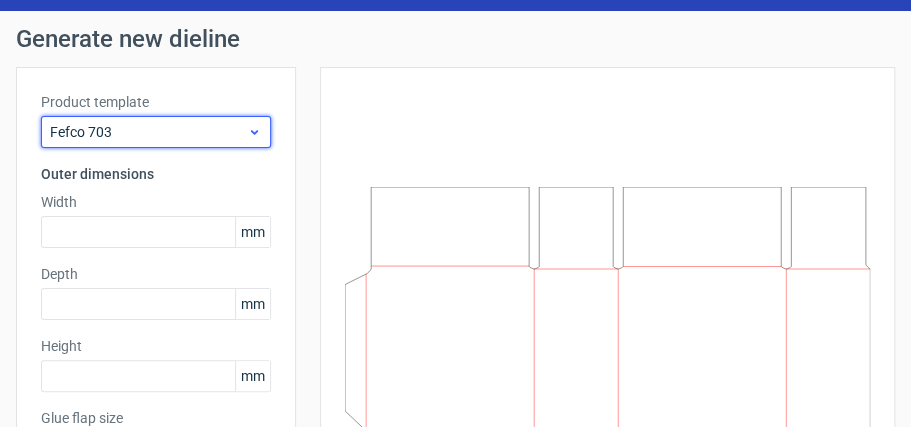 click on "Fefco 703" at bounding box center (148, 132) 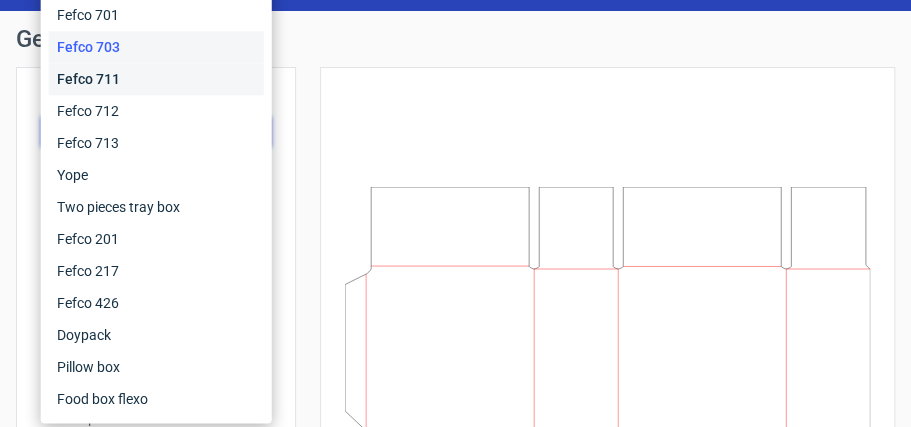 click on "Fefco 711" at bounding box center [156, 79] 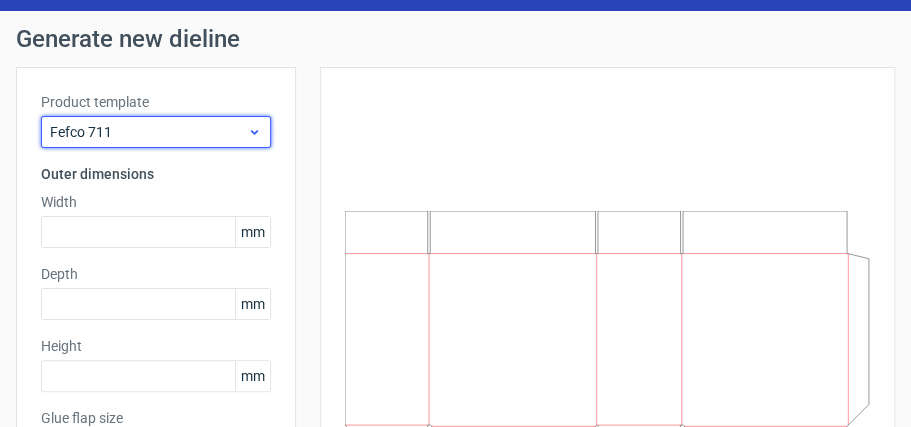 click on "Fefco 711" at bounding box center (148, 132) 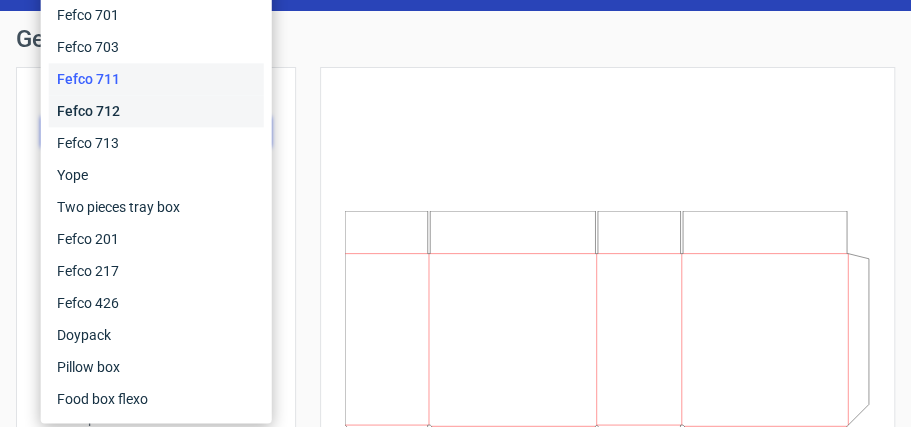 click on "Fefco 712" at bounding box center (156, 111) 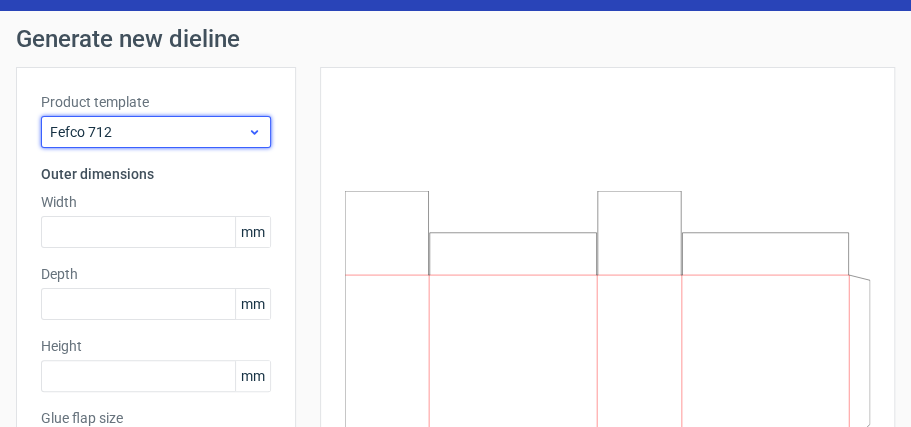 click 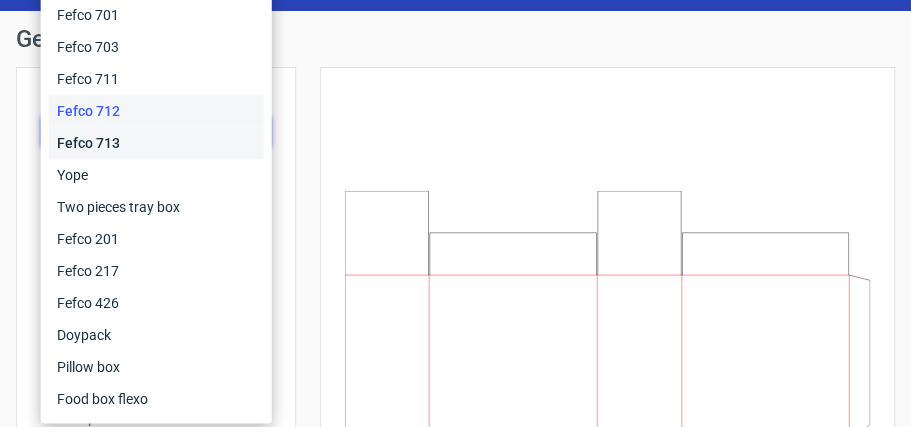 click on "Fefco 713" at bounding box center (156, 143) 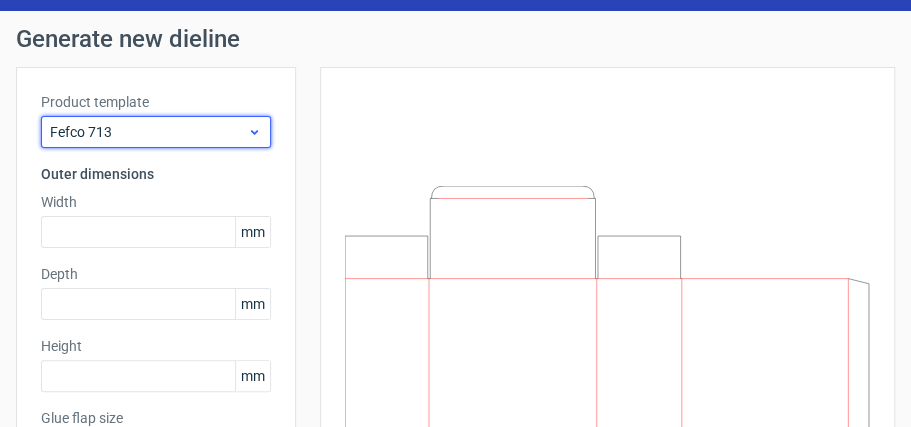 click 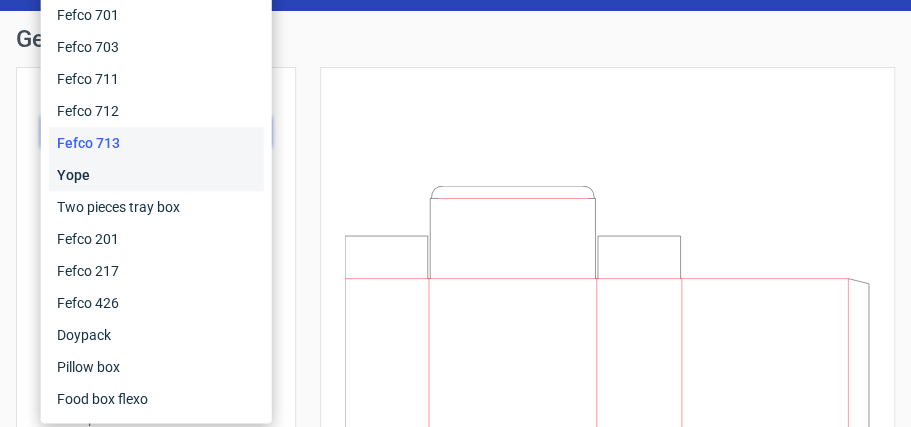 click on "Yope" at bounding box center (156, 175) 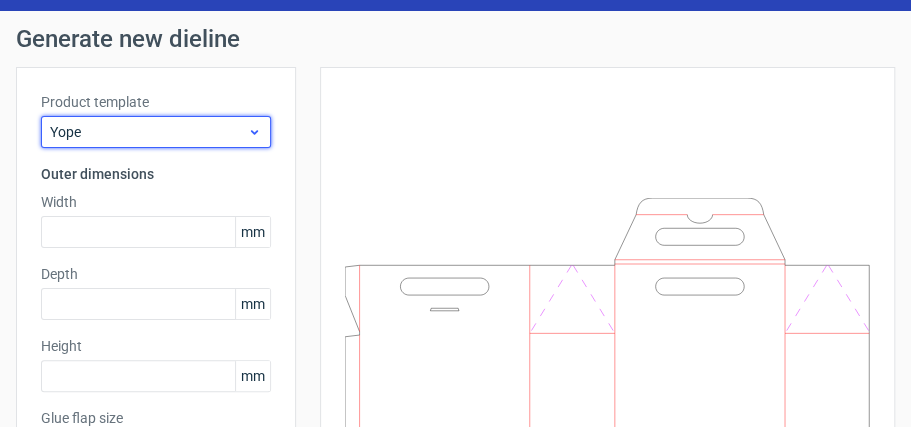 click 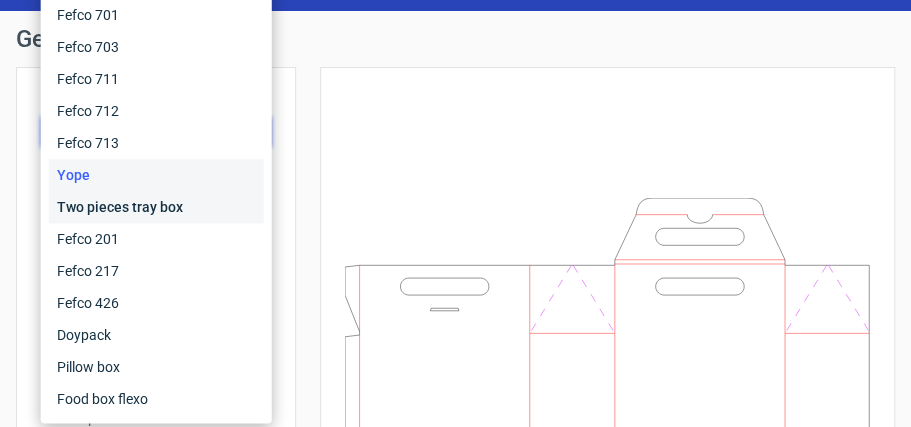 click on "Two pieces tray box" at bounding box center [156, 207] 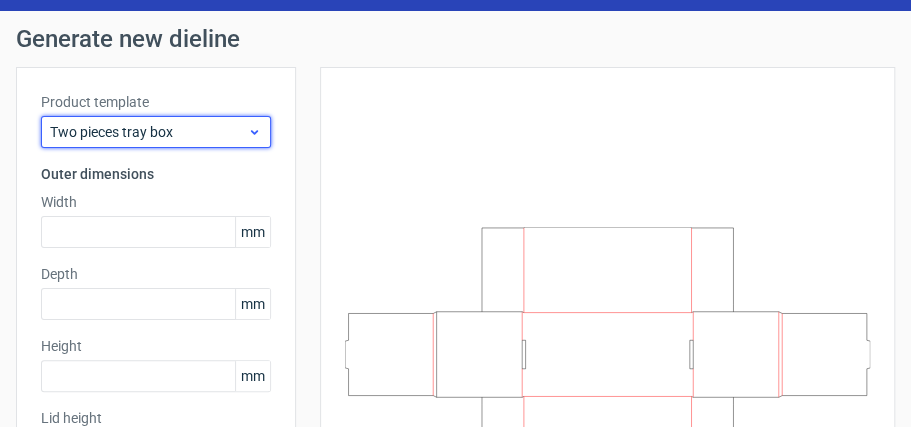 click on "Two pieces tray box" at bounding box center (156, 132) 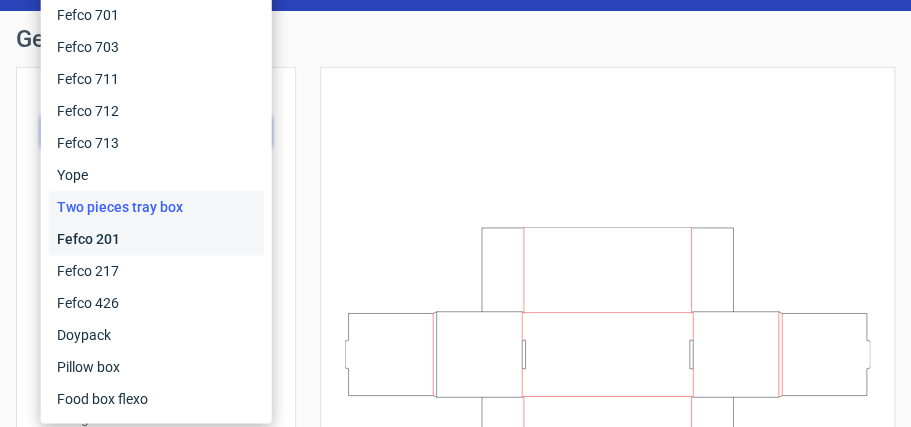 click on "Fefco 201" at bounding box center (156, 239) 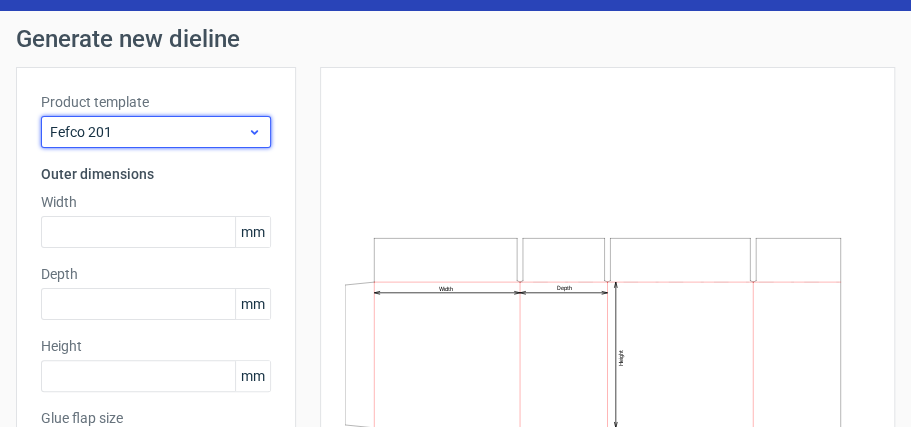click 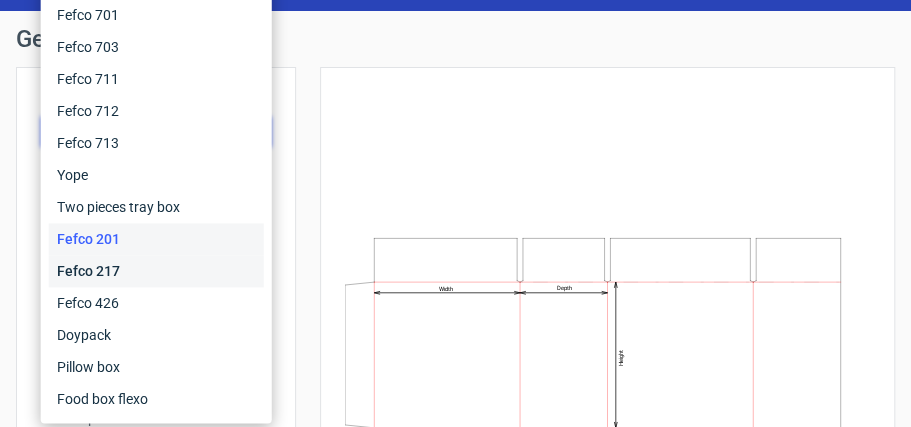 click on "Fefco 217" at bounding box center (156, 271) 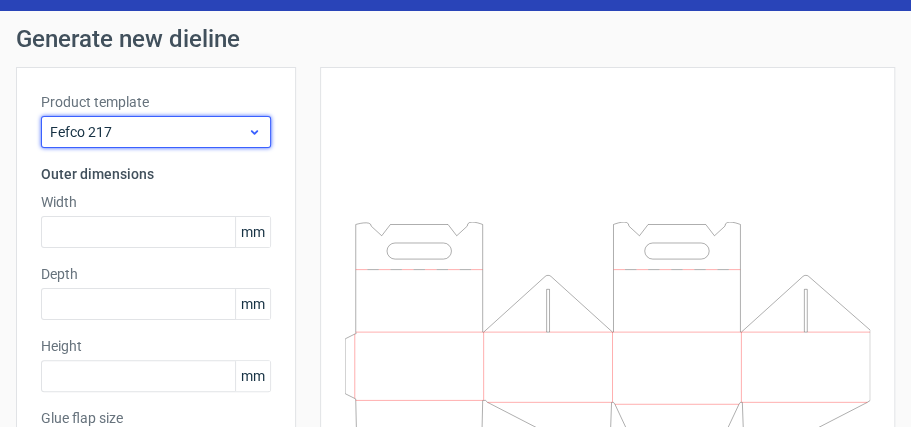 click 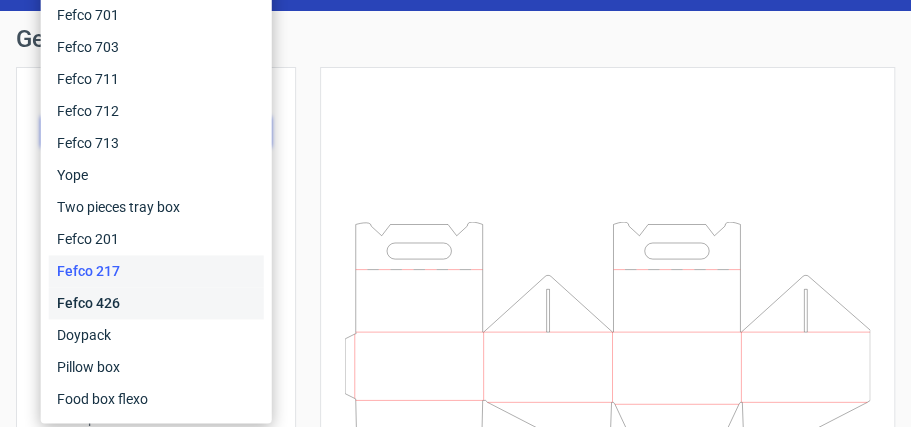 click on "Fefco 426" at bounding box center [156, 303] 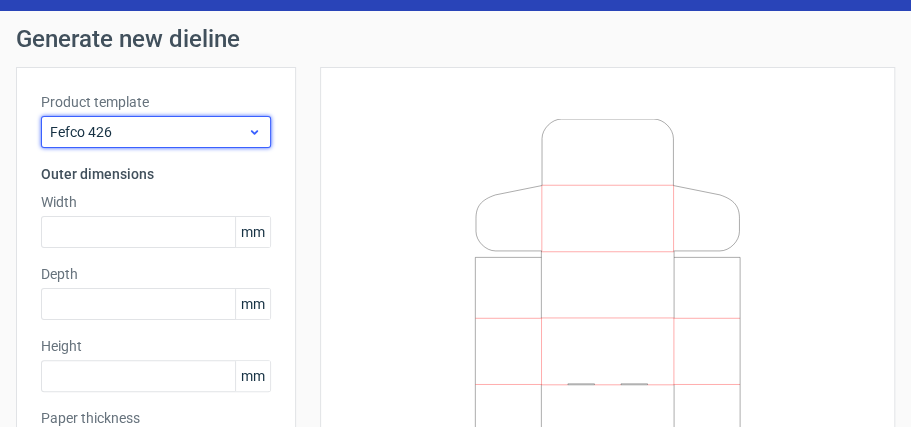 click on "Fefco 426" at bounding box center (156, 132) 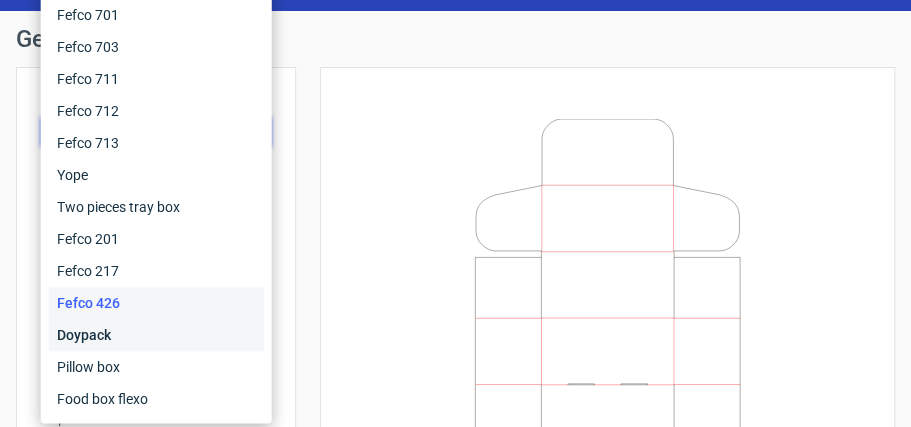 click on "Doypack" at bounding box center (156, 335) 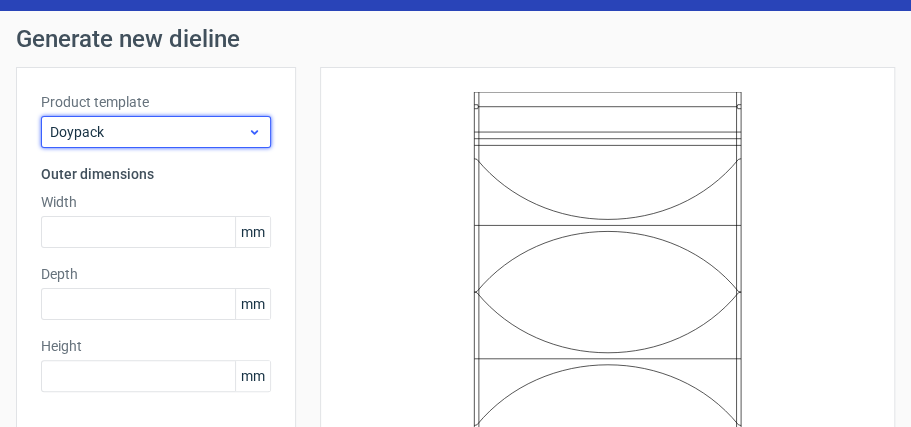 click 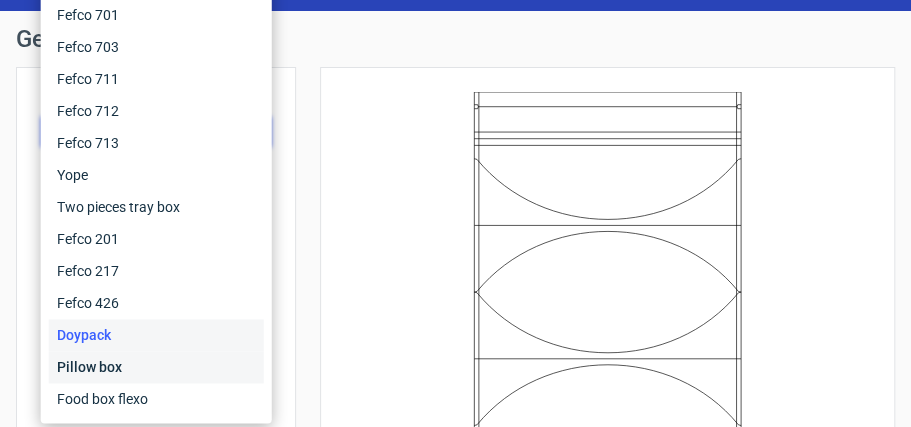 click on "Pillow box" at bounding box center (156, 367) 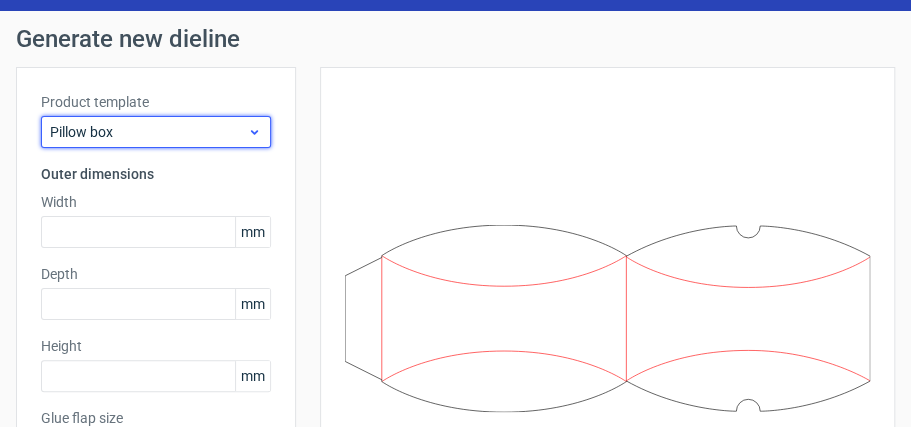 click 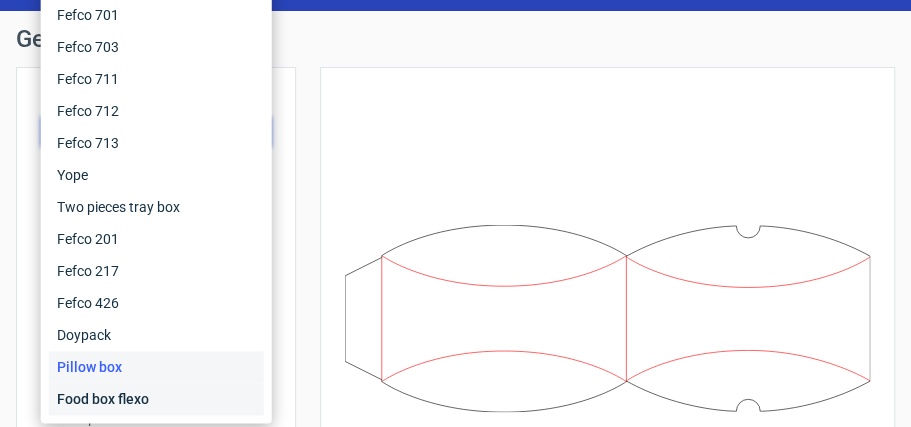 click on "Food box flexo" at bounding box center [156, 399] 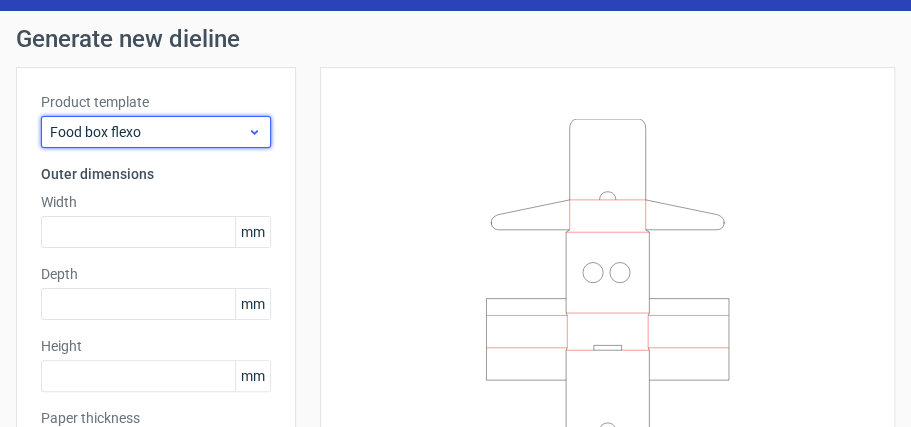 click on "Food box flexo" at bounding box center [156, 132] 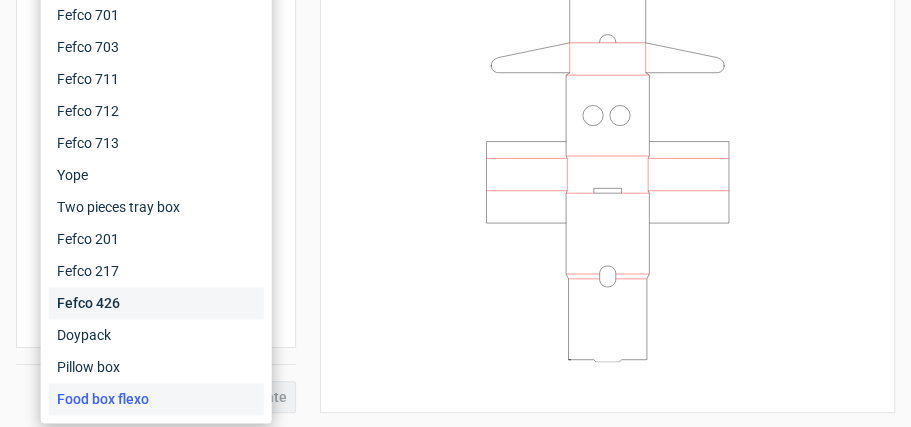 scroll, scrollTop: 0, scrollLeft: 0, axis: both 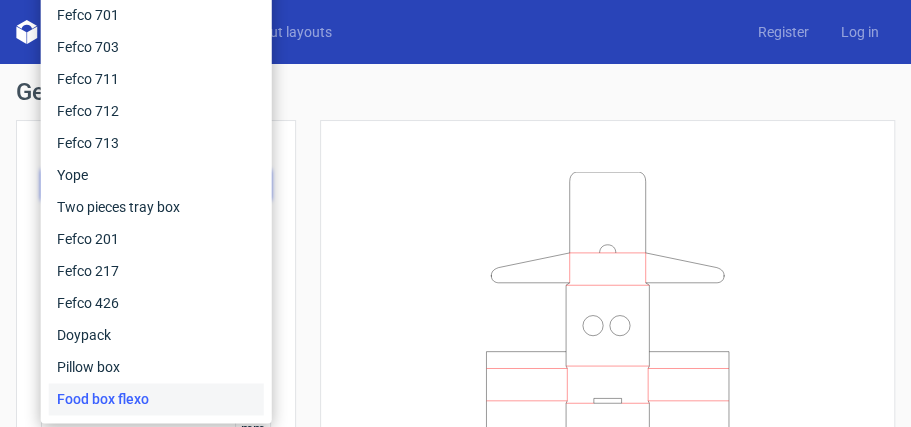click on "Dielines Diecut layouts Register Log in" at bounding box center (455, 32) 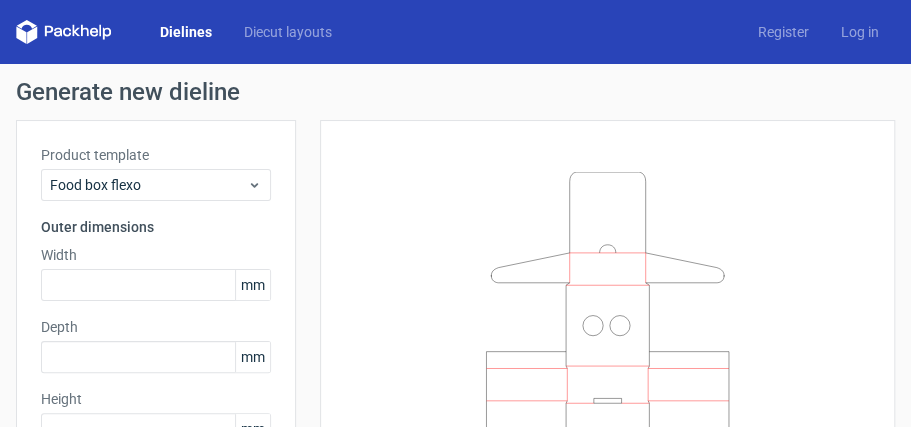 click 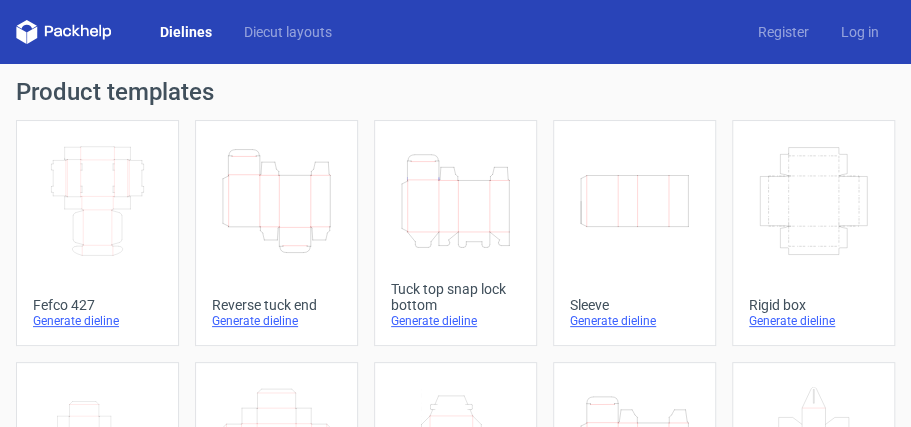scroll, scrollTop: 644, scrollLeft: 0, axis: vertical 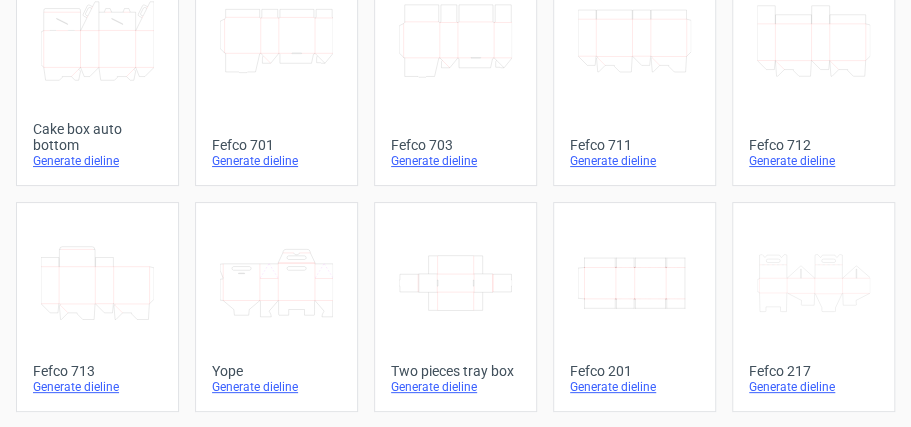 click 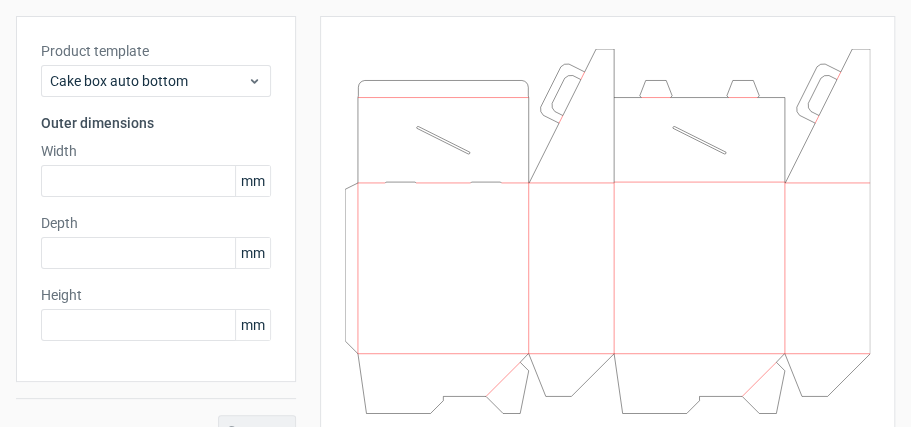 scroll, scrollTop: 106, scrollLeft: 0, axis: vertical 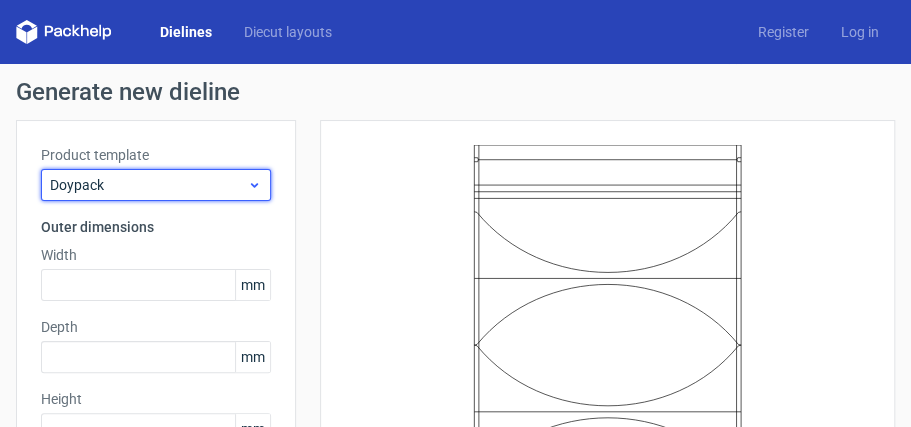 click 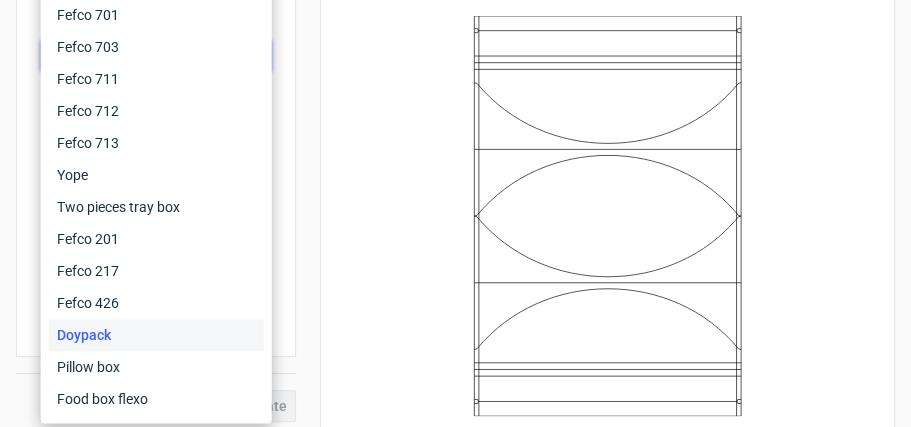 scroll, scrollTop: 158, scrollLeft: 0, axis: vertical 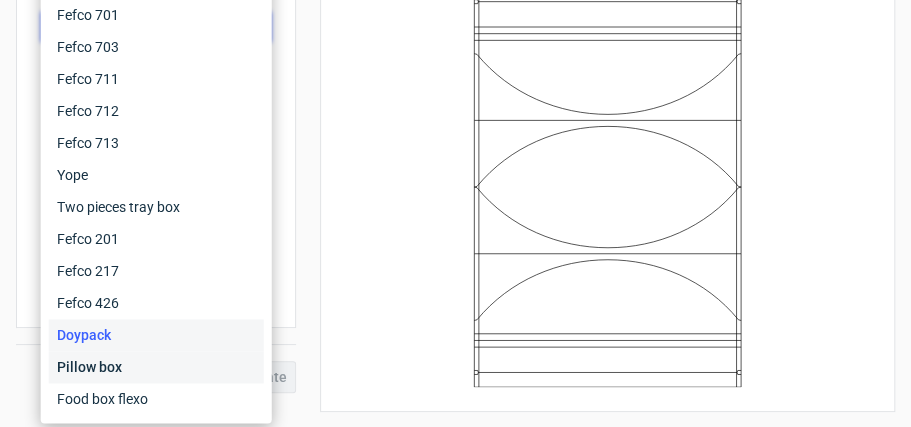 click on "Pillow box" at bounding box center [156, 367] 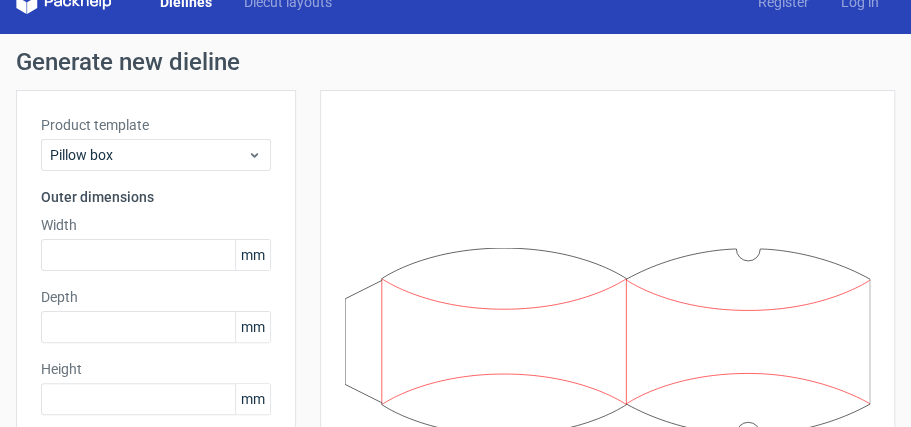 scroll, scrollTop: 0, scrollLeft: 0, axis: both 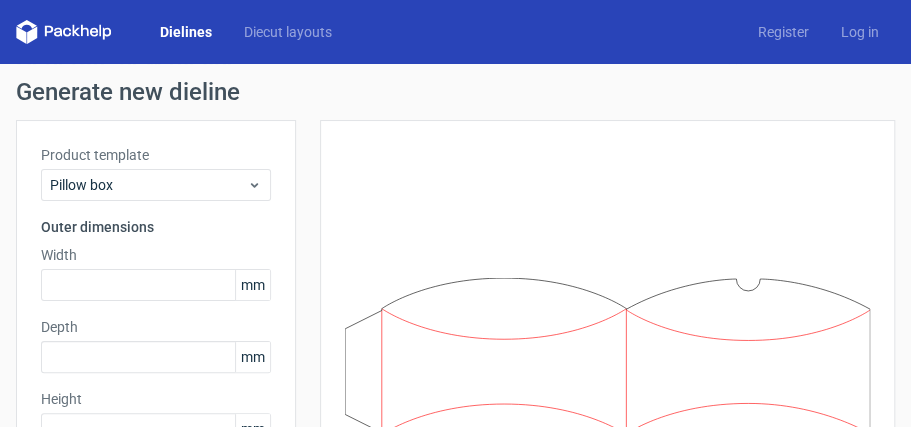 click on "Dielines" at bounding box center [186, 32] 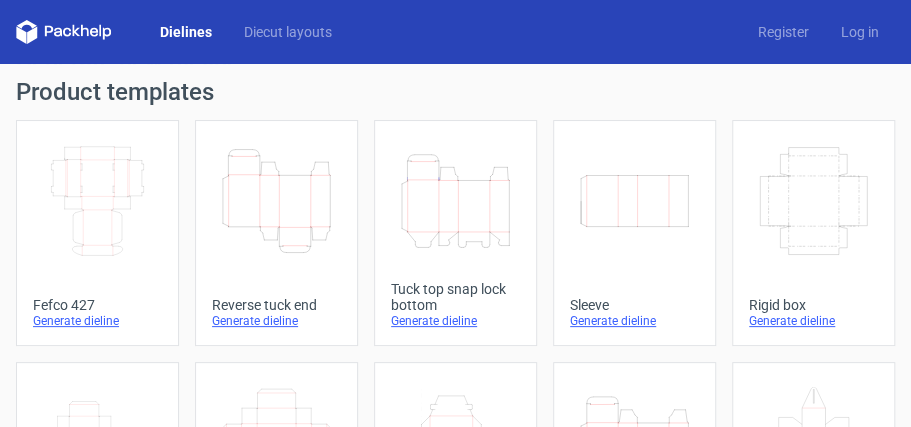 click 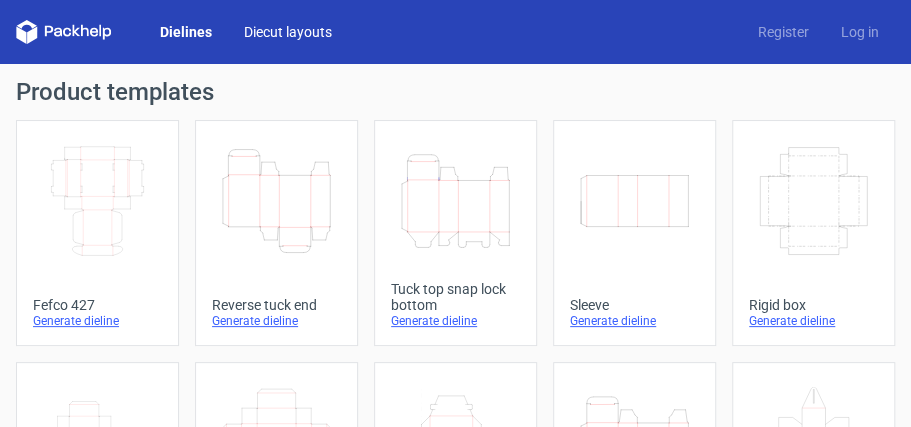 click on "Diecut layouts" at bounding box center (288, 32) 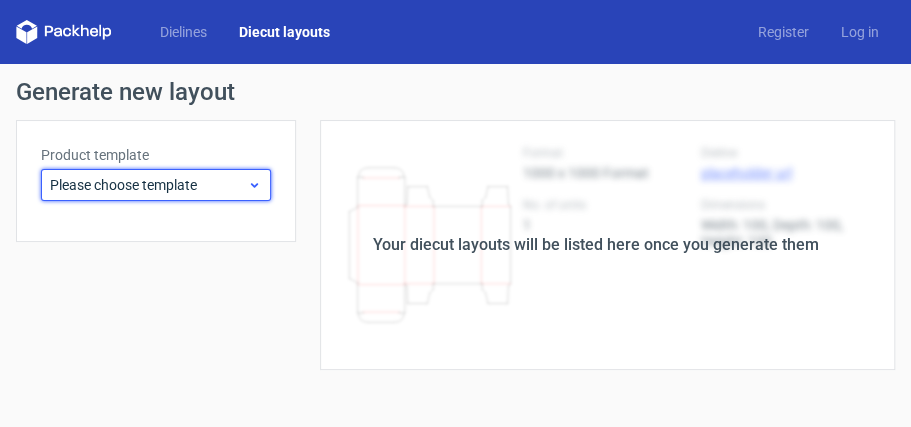 click 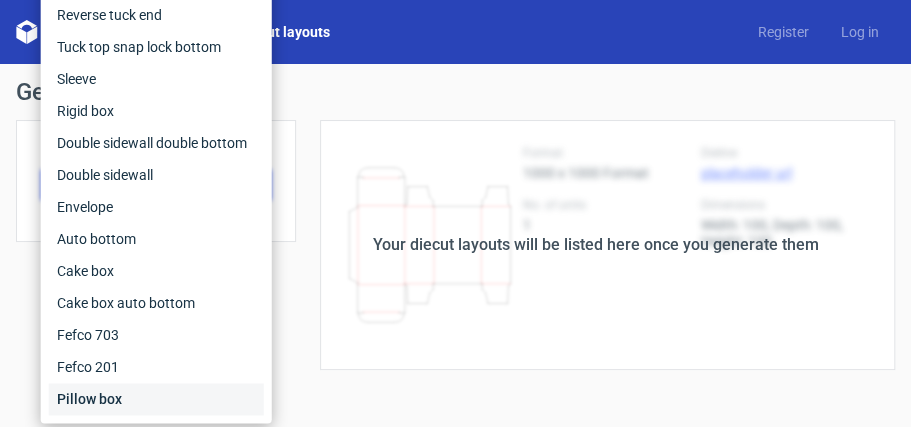 click on "Pillow box" at bounding box center (156, 399) 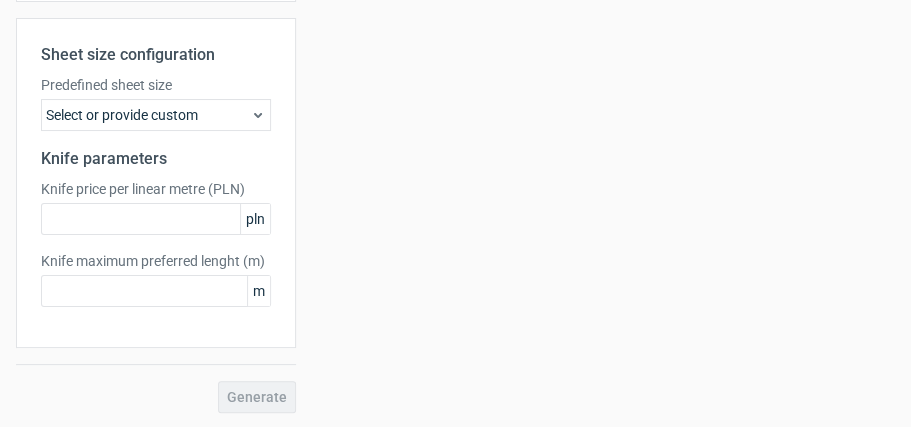 scroll, scrollTop: 0, scrollLeft: 0, axis: both 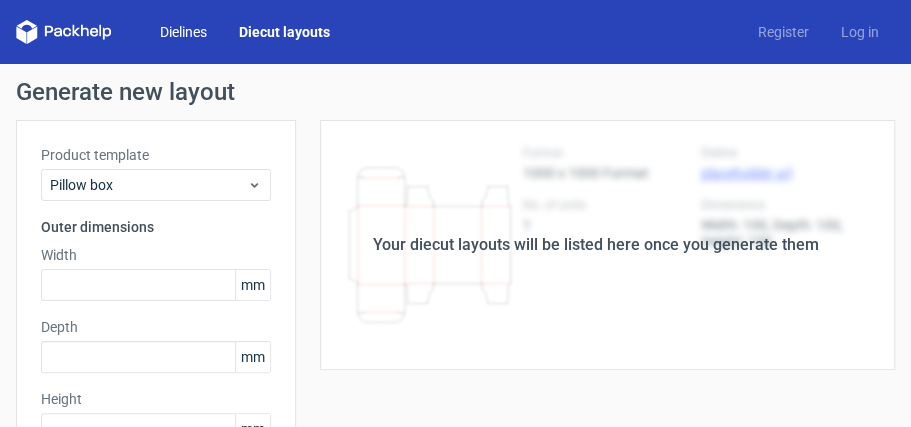 click on "Dielines" at bounding box center [183, 32] 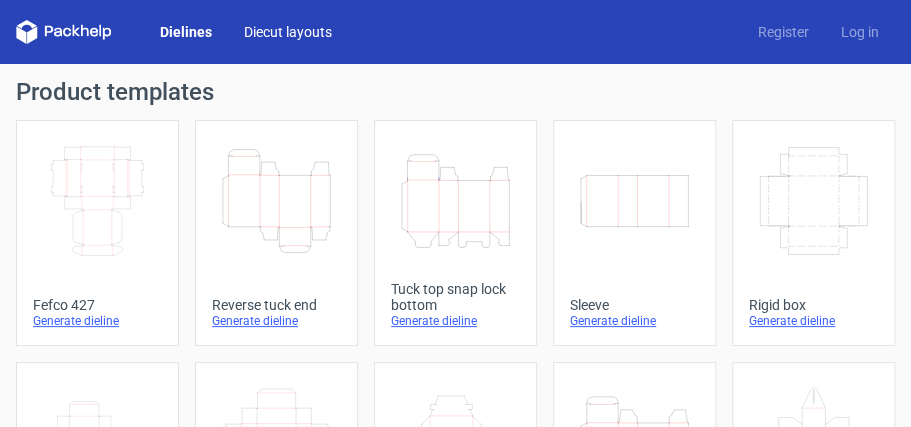 click on "Diecut layouts" at bounding box center (288, 32) 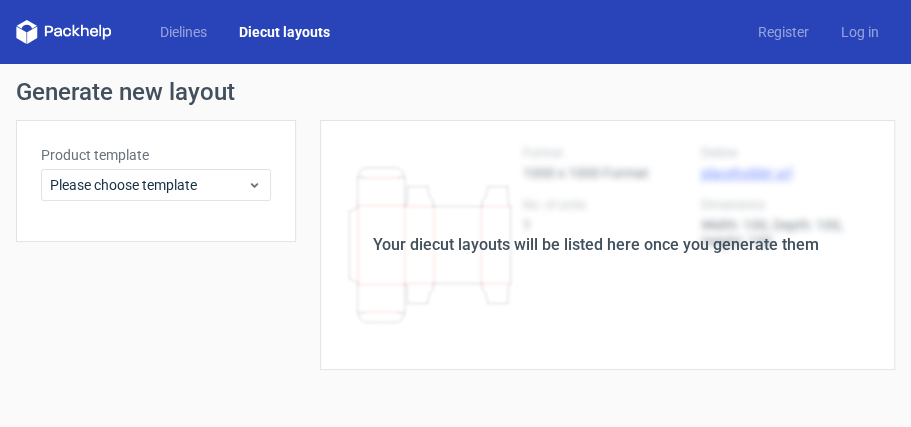 click on "Your diecut layouts will be listed here once you generate them" at bounding box center (595, 245) 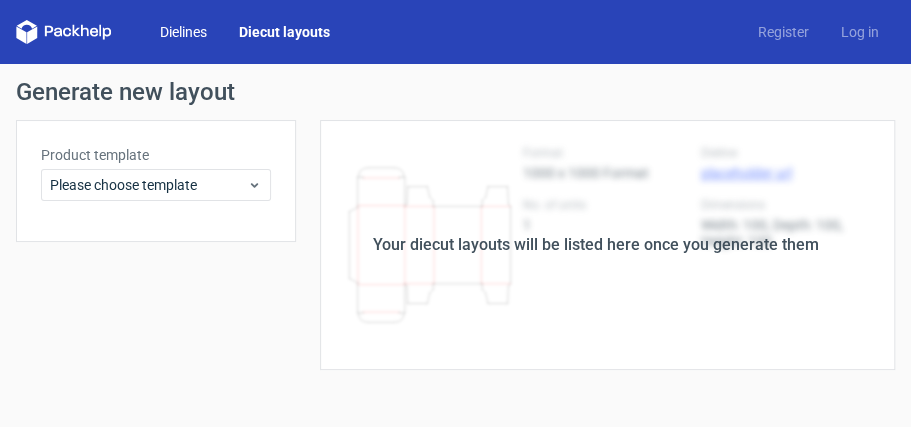click on "Dielines" at bounding box center [183, 32] 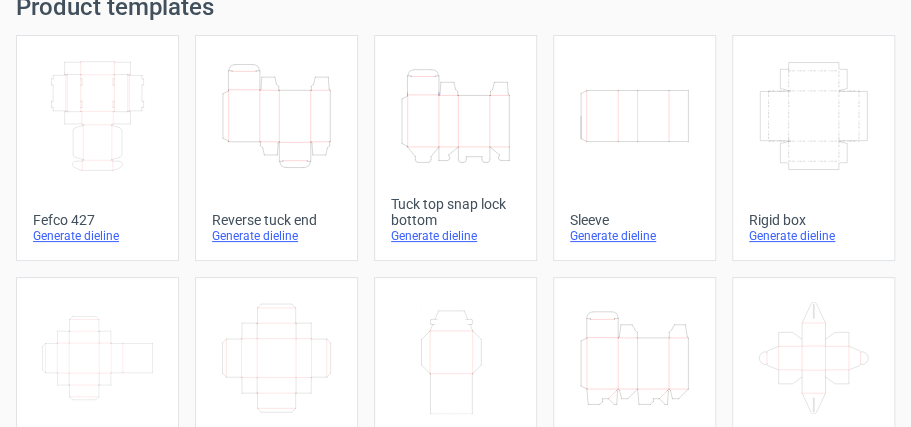 scroll, scrollTop: 0, scrollLeft: 0, axis: both 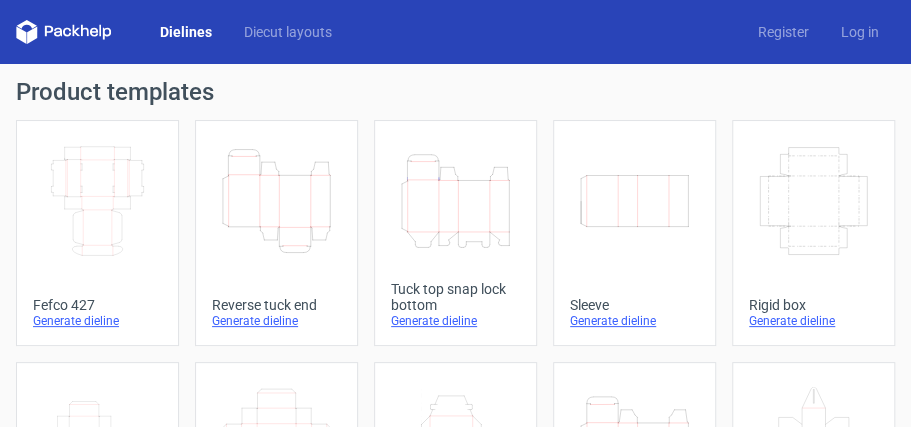 click on "Dielines" at bounding box center [186, 32] 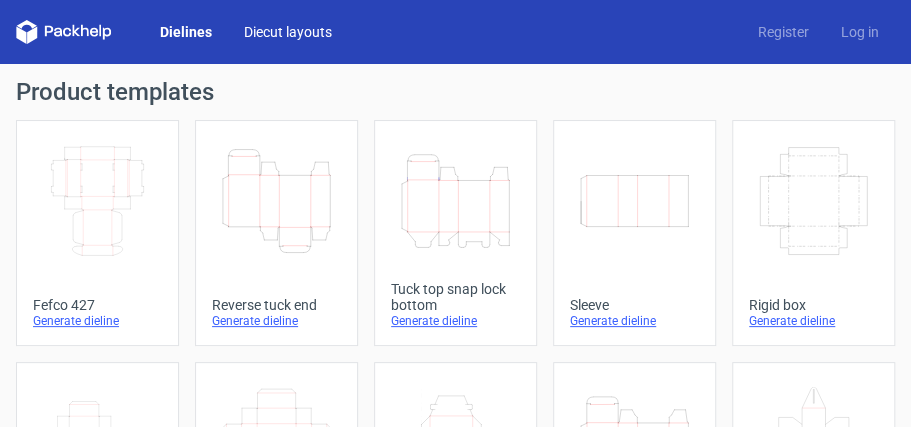 click on "Diecut layouts" at bounding box center [288, 32] 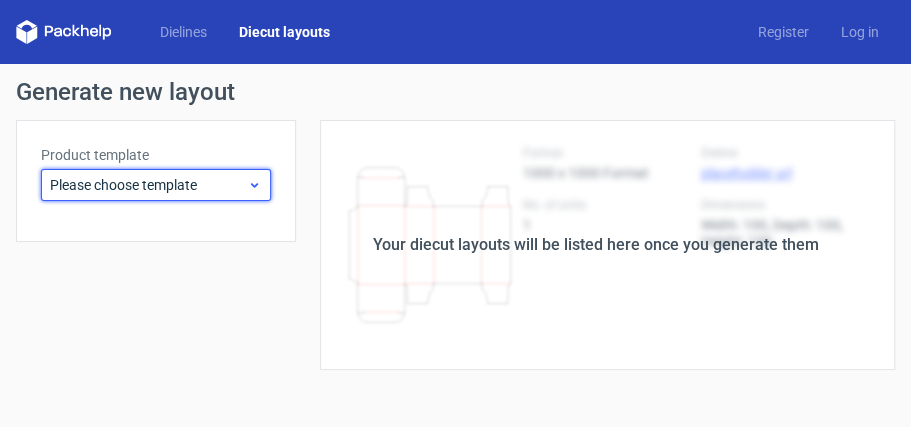click on "Please choose template" at bounding box center (148, 185) 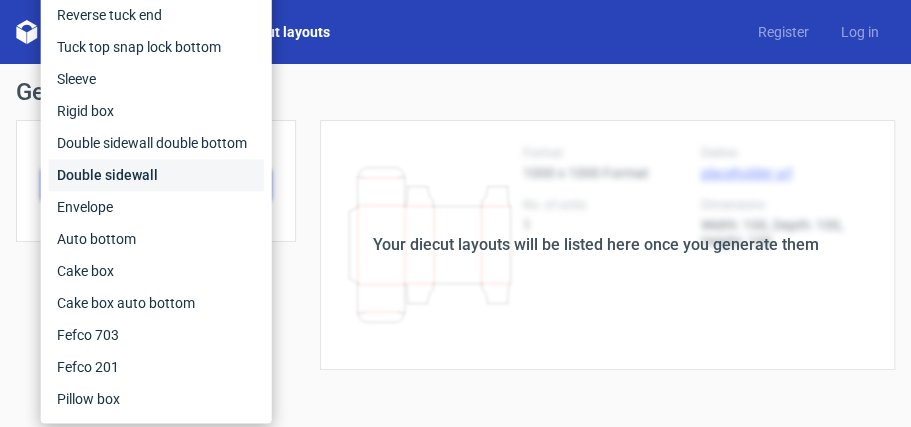 click on "Double sidewall" at bounding box center (156, 175) 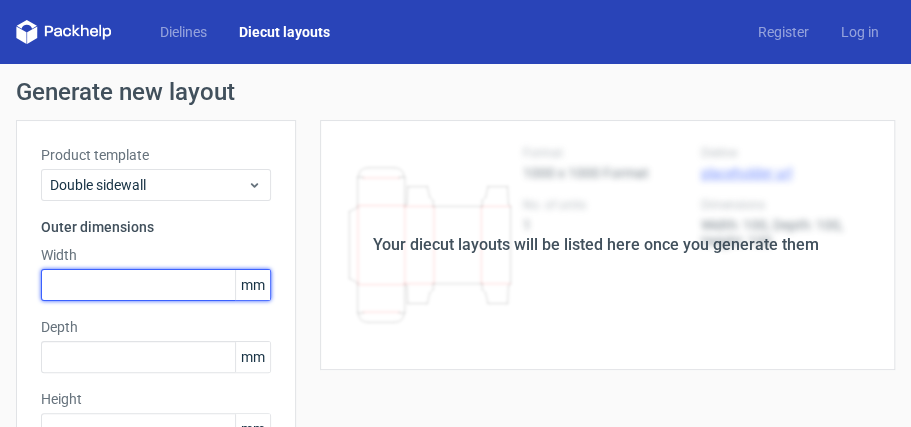 click at bounding box center (156, 285) 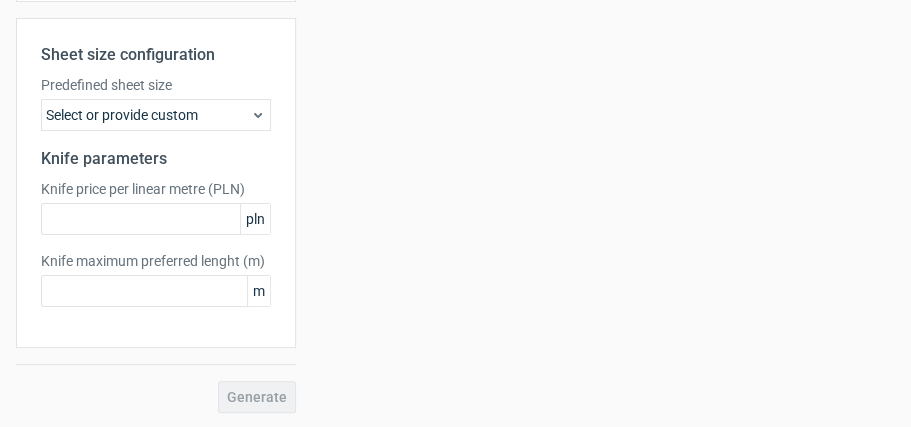 scroll, scrollTop: 0, scrollLeft: 0, axis: both 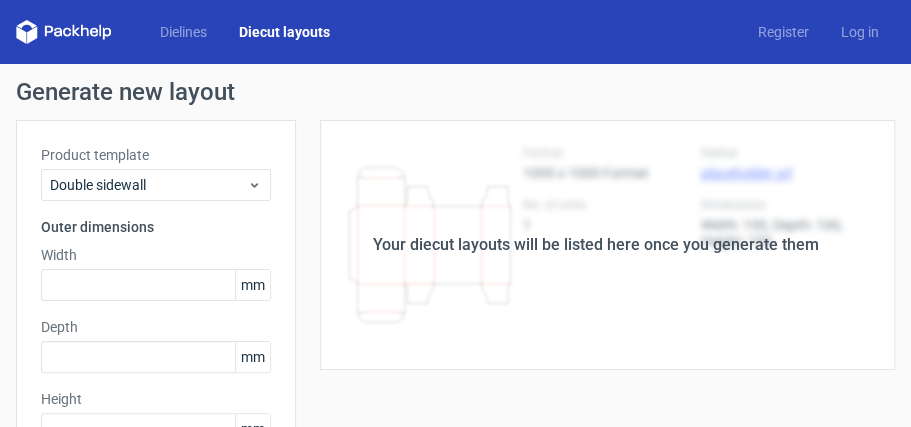 click 